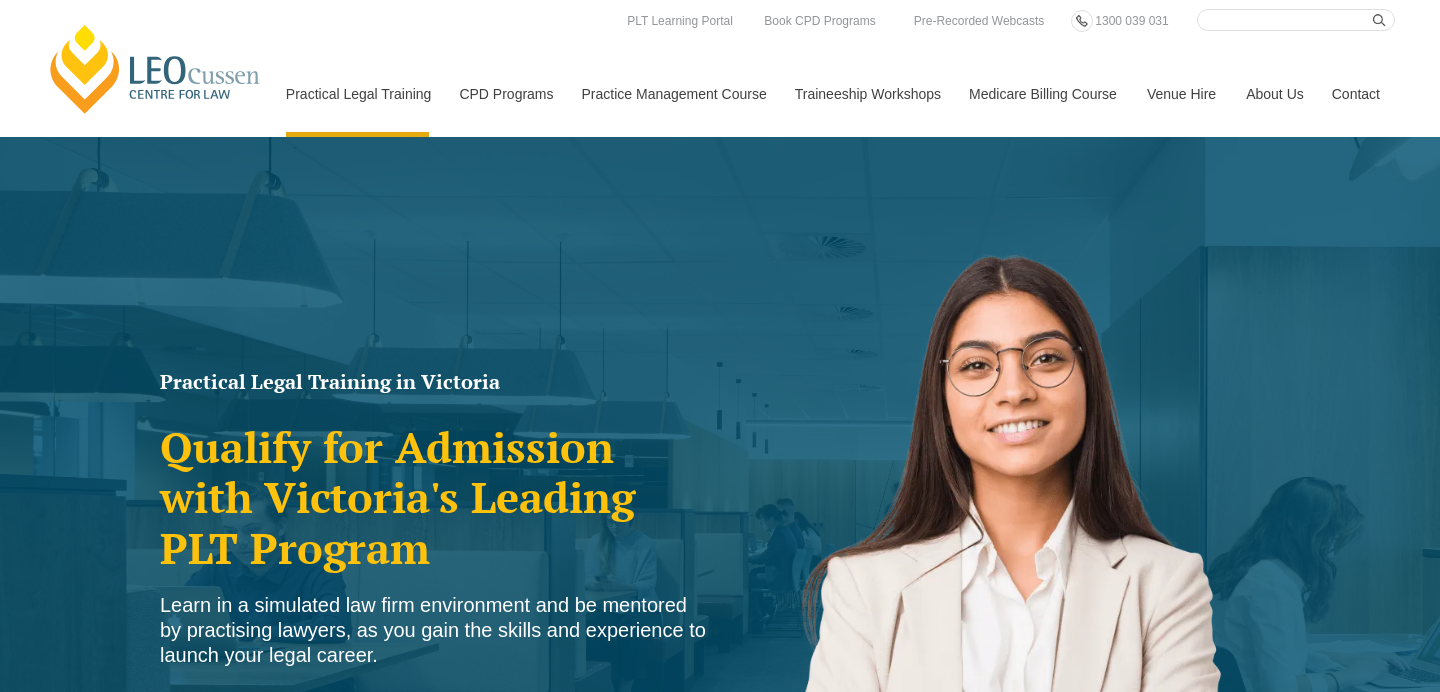 scroll, scrollTop: 0, scrollLeft: 0, axis: both 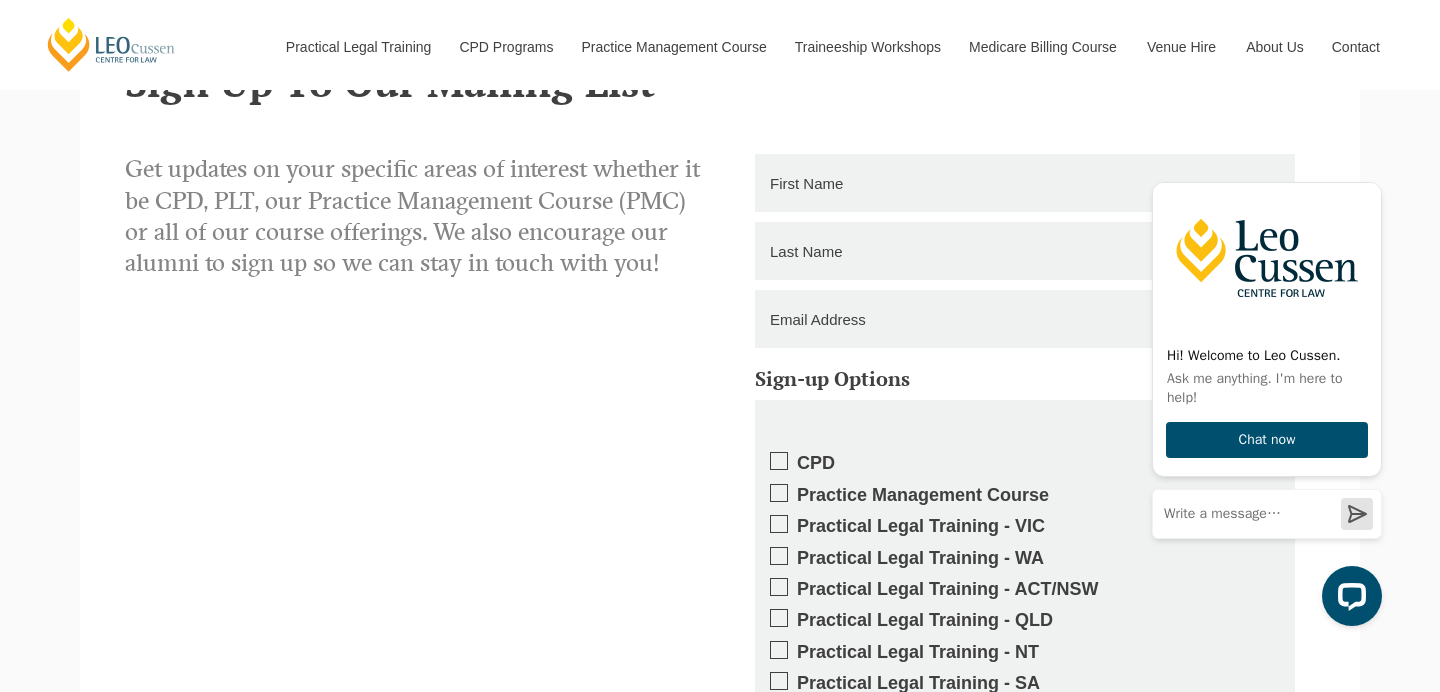 click on "Practical Legal Training - QLD" at bounding box center [1025, 620] 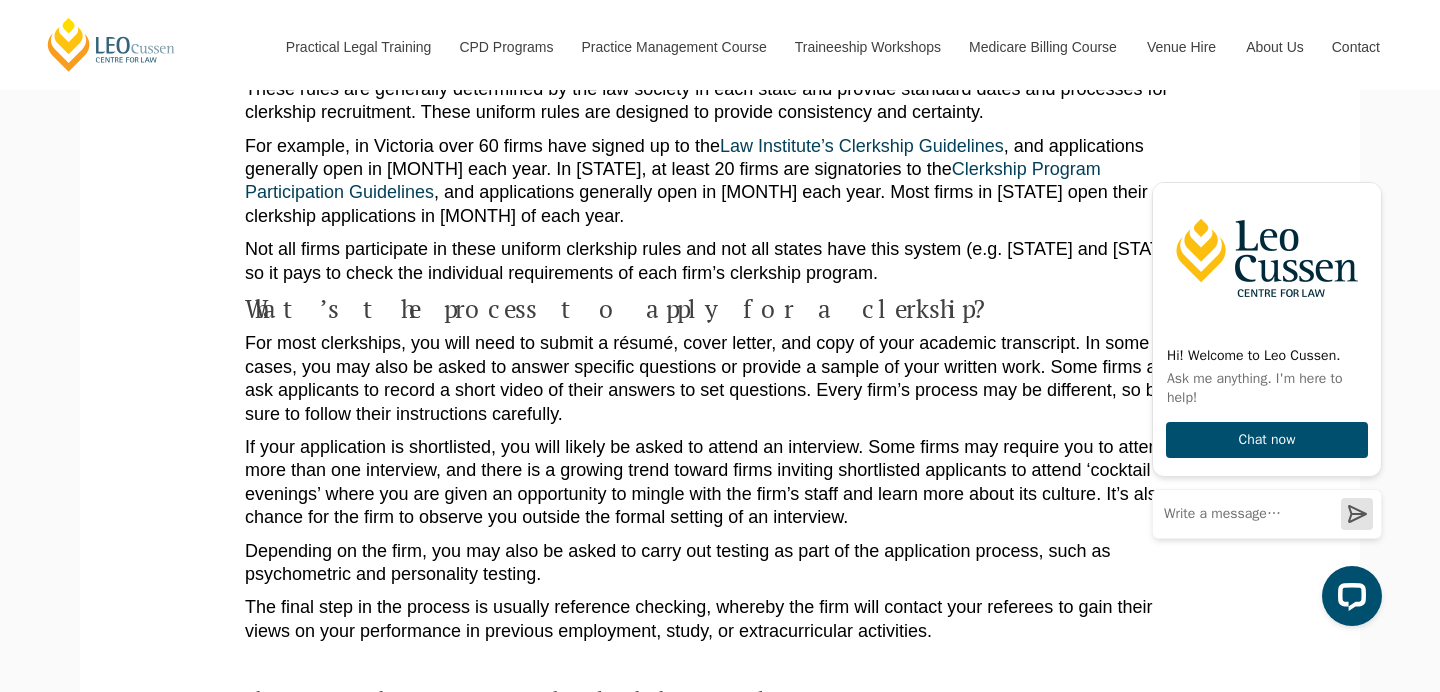 scroll, scrollTop: 1776, scrollLeft: 0, axis: vertical 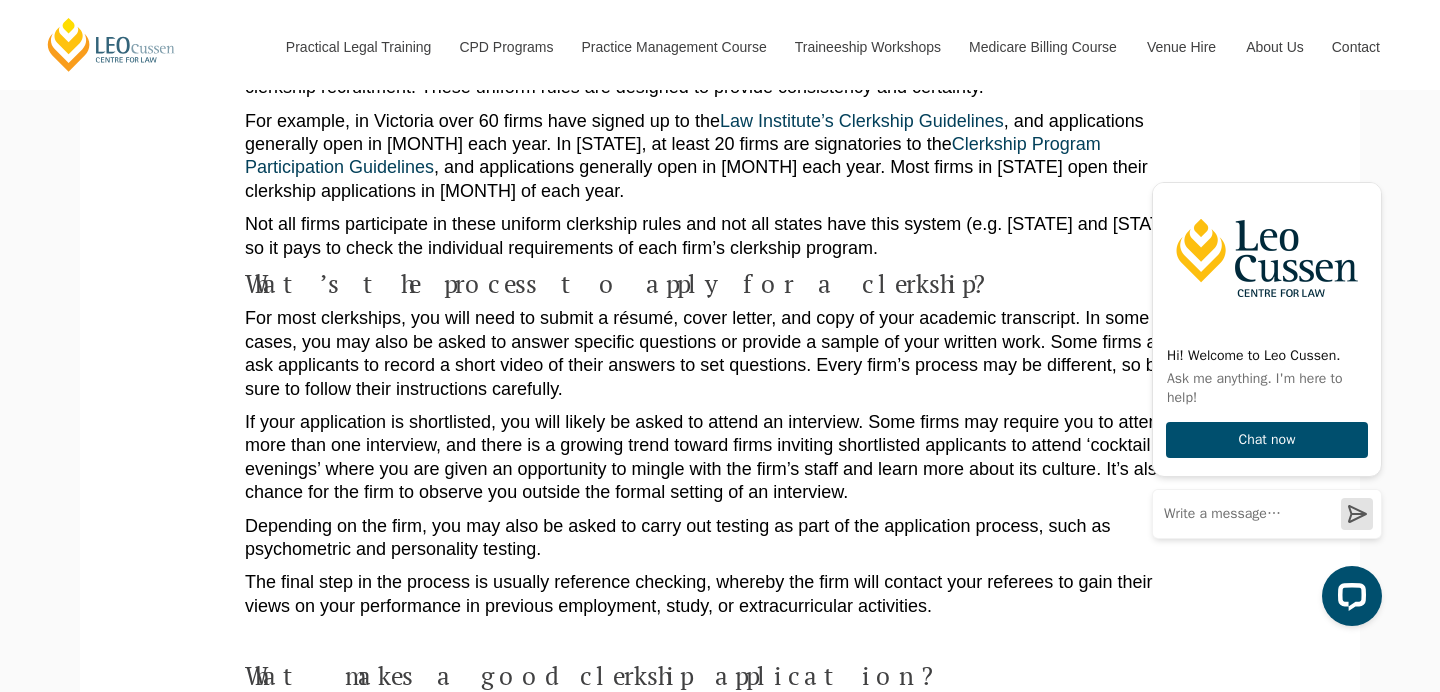 click on "For most clerkships, you will need to submit a résumé, cover letter, and copy of your academic transcript. In some cases, you may also be asked to answer specific questions or provide a sample of your written work. Some firms also ask applicants to record a short video of their answers to set questions. Every firm’s process may be different, so be sure to follow their instructions carefully." at bounding box center (720, 354) 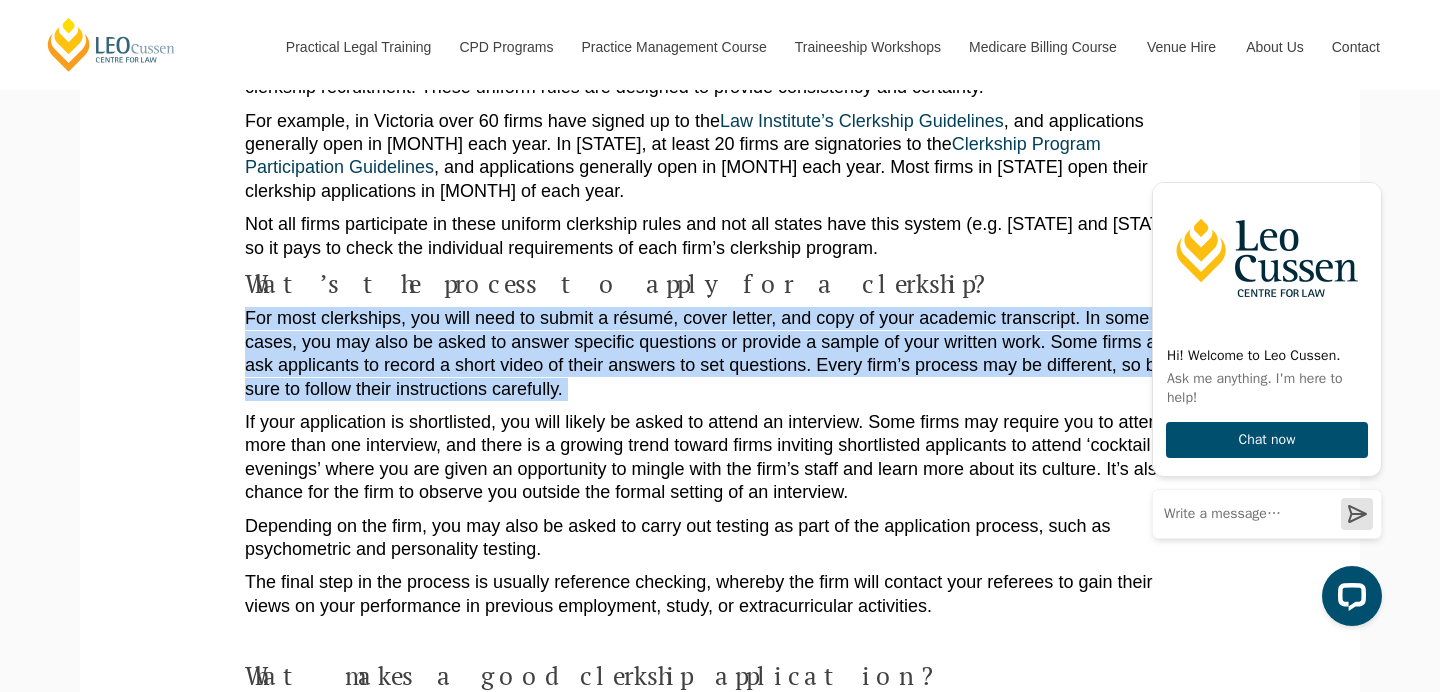 click on "For most clerkships, you will need to submit a résumé, cover letter, and copy of your academic transcript. In some cases, you may also be asked to answer specific questions or provide a sample of your written work. Some firms also ask applicants to record a short video of their answers to set questions. Every firm’s process may be different, so be sure to follow their instructions carefully." at bounding box center [720, 354] 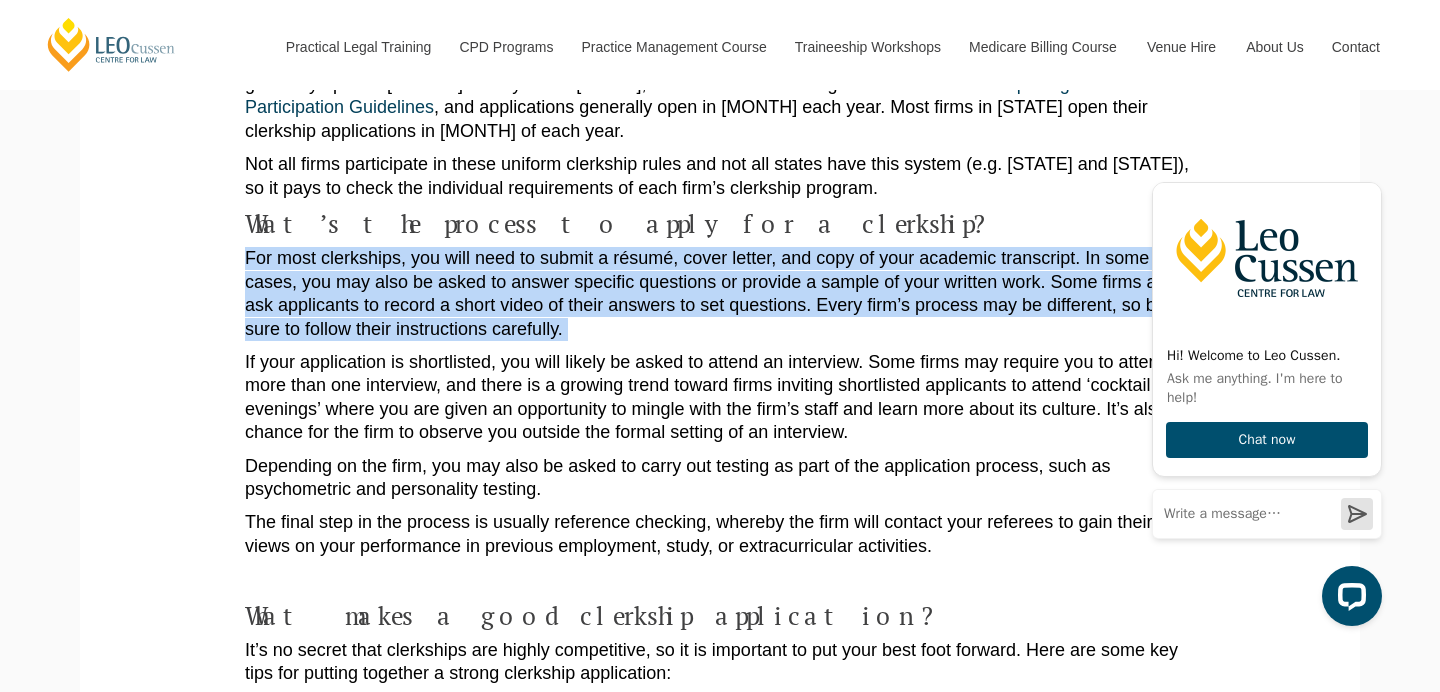 scroll, scrollTop: 1841, scrollLeft: 0, axis: vertical 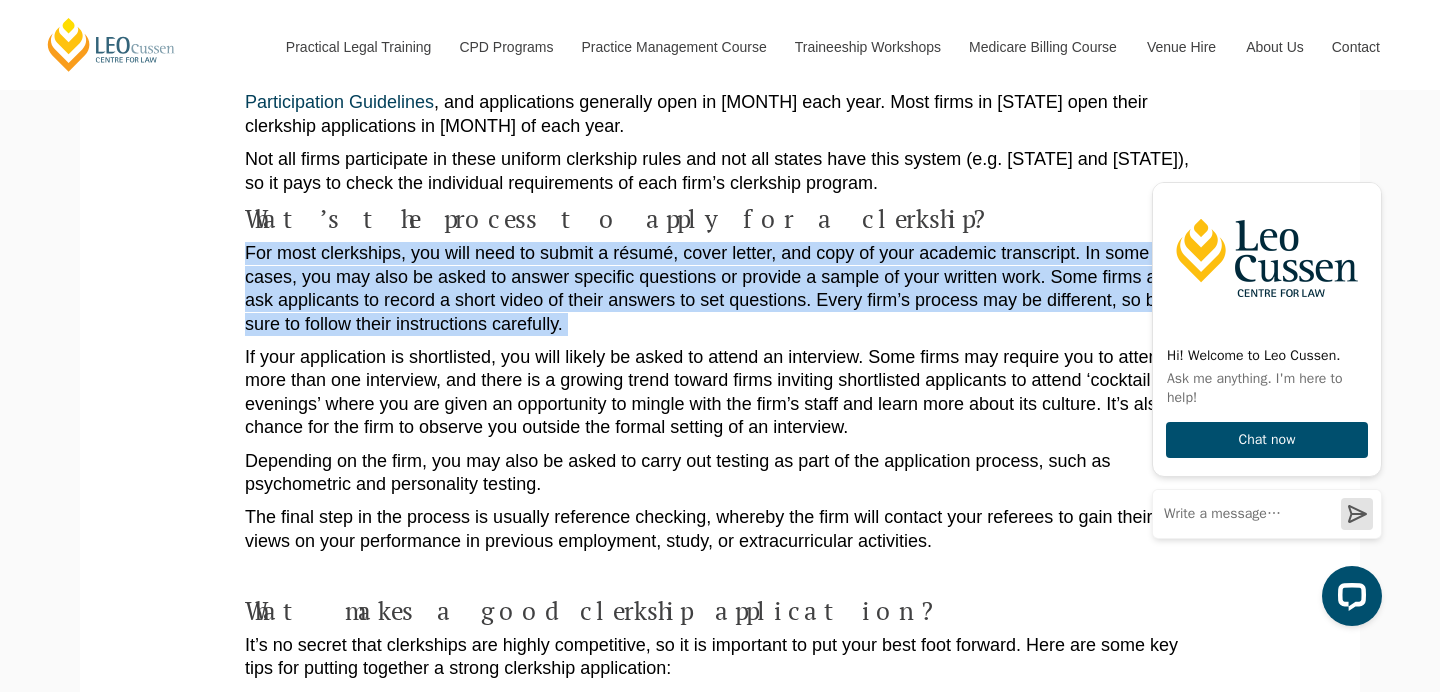 click on "If your application is shortlisted, you will likely be asked to attend an interview. Some firms may require you to attend more than one interview, and there is a growing trend toward firms inviting shortlisted applicants to attend ‘cocktail evenings’ where you are given an opportunity to mingle with the firm’s staff and learn more about its culture. It’s also a chance for the firm to observe you outside the formal setting of an interview." at bounding box center [720, 393] 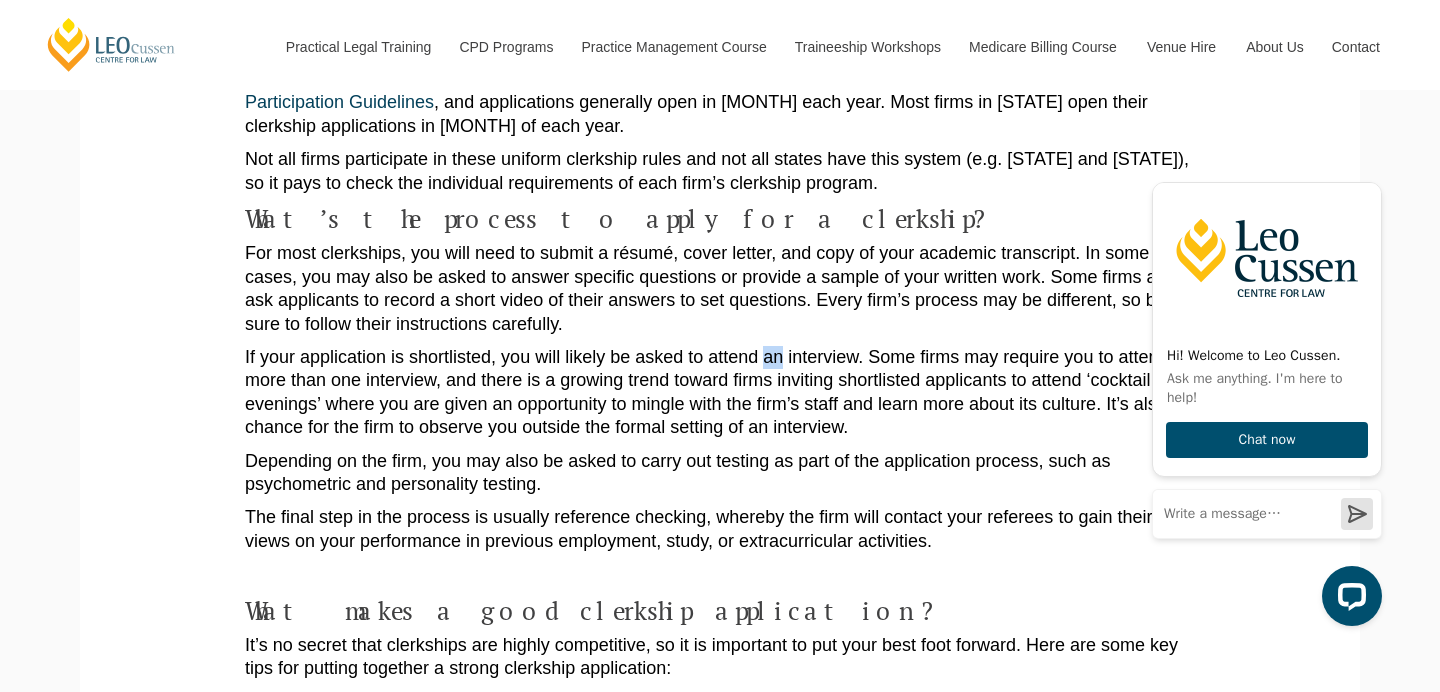 click on "If your application is shortlisted, you will likely be asked to attend an interview. Some firms may require you to attend more than one interview, and there is a growing trend toward firms inviting shortlisted applicants to attend ‘cocktail evenings’ where you are given an opportunity to mingle with the firm’s staff and learn more about its culture. It’s also a chance for the firm to observe you outside the formal setting of an interview." at bounding box center [720, 393] 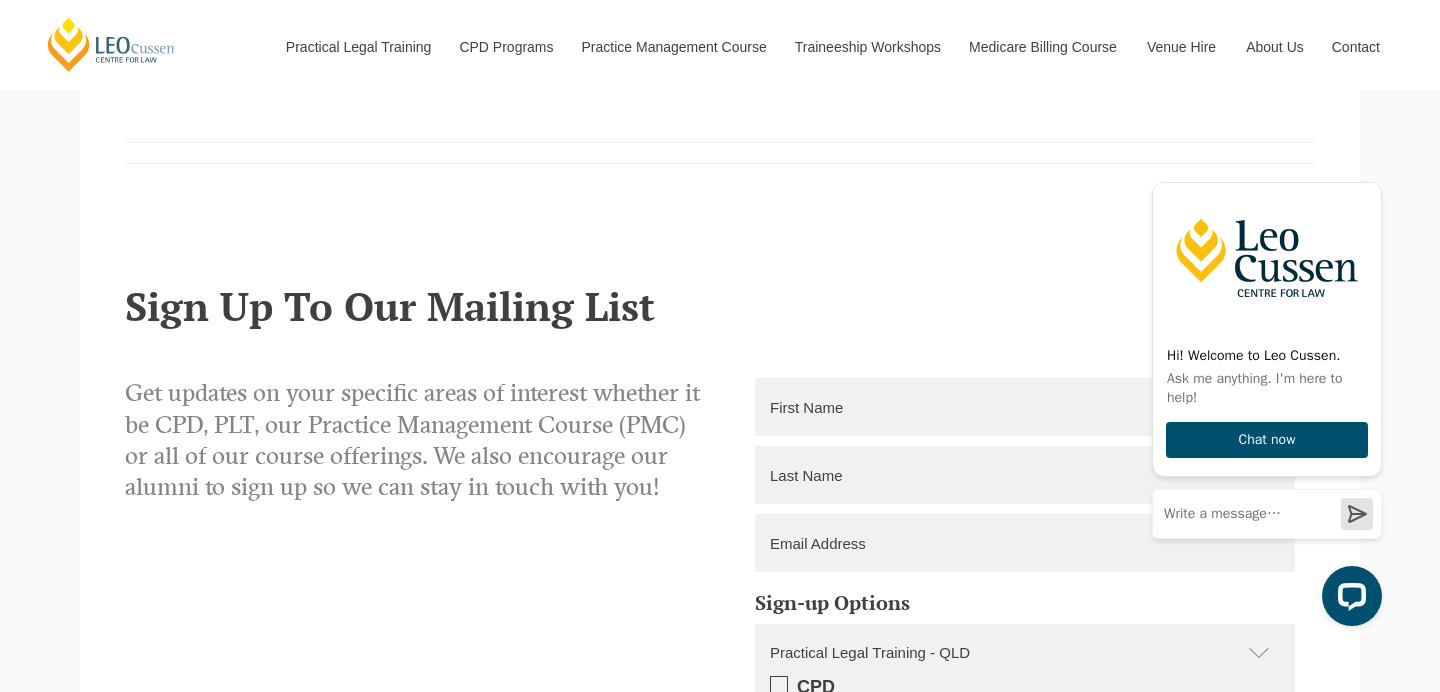 scroll, scrollTop: 4282, scrollLeft: 0, axis: vertical 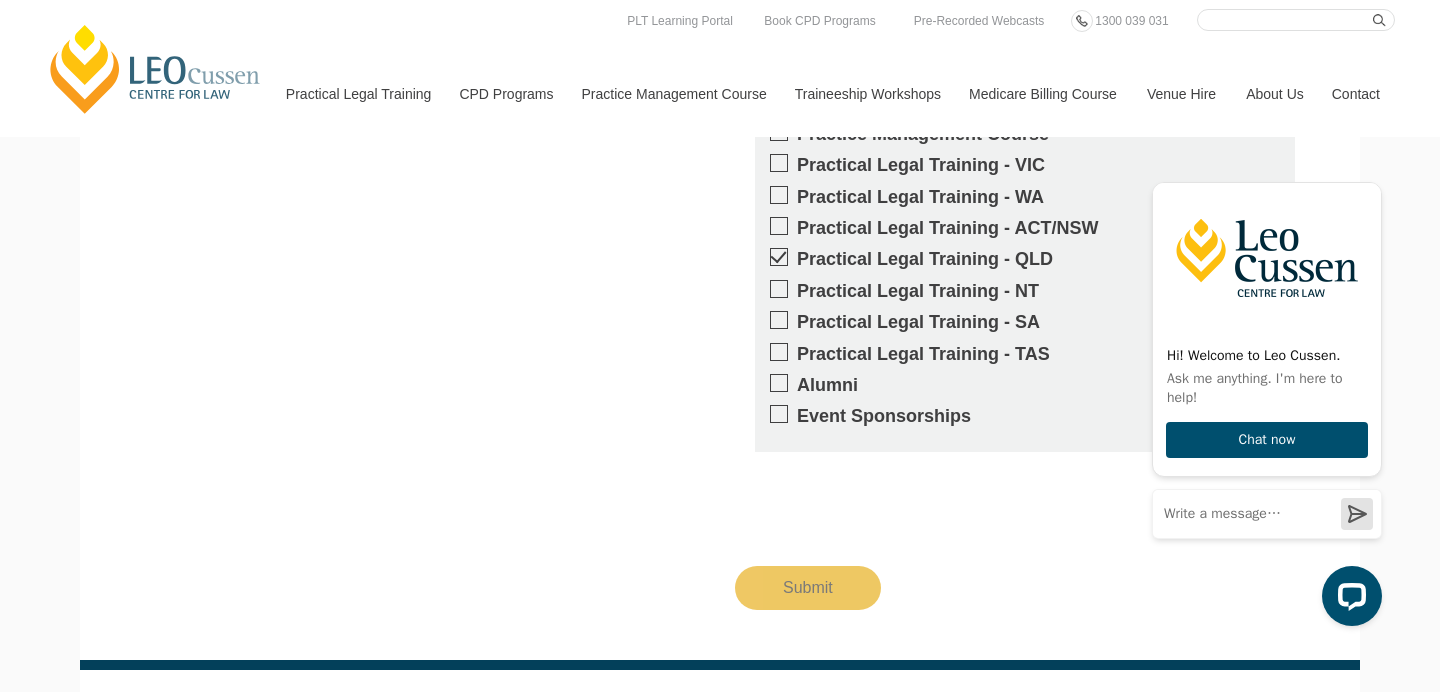 click on "Venue Hire" at bounding box center (1181, 94) 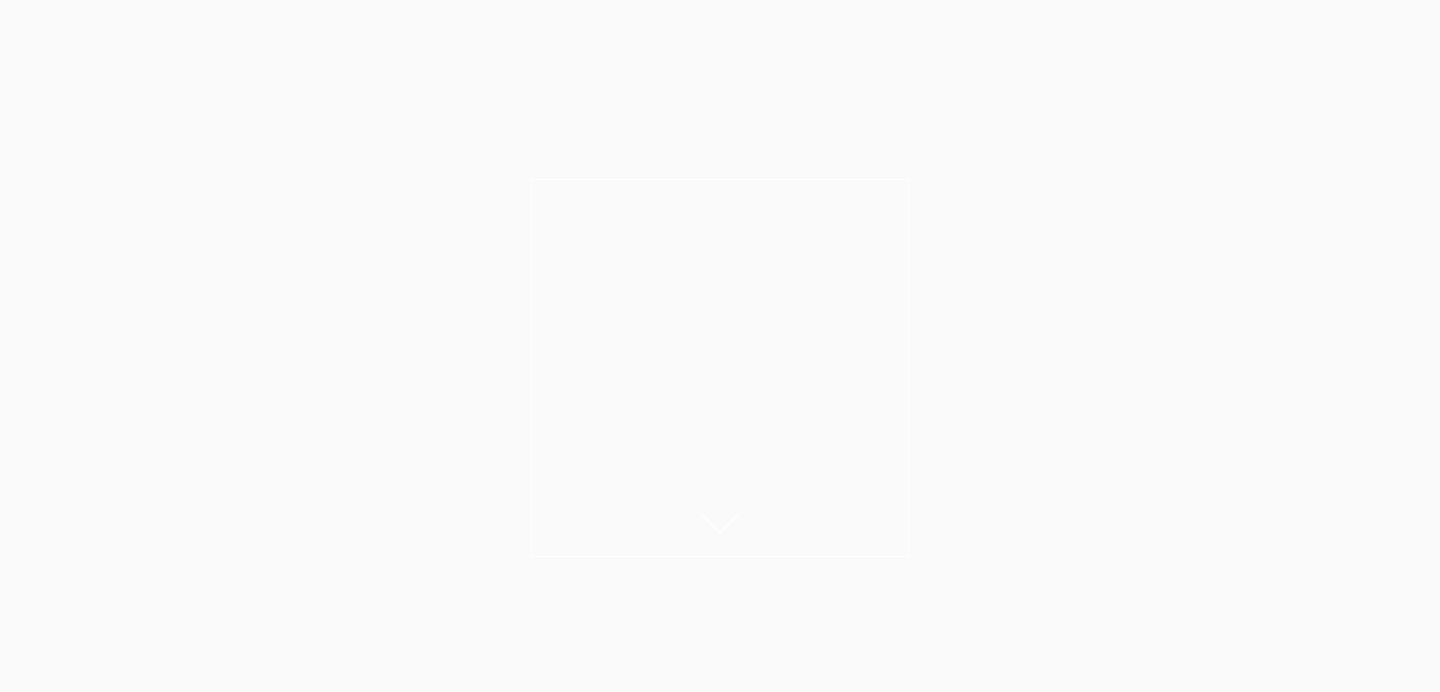 scroll, scrollTop: 0, scrollLeft: 0, axis: both 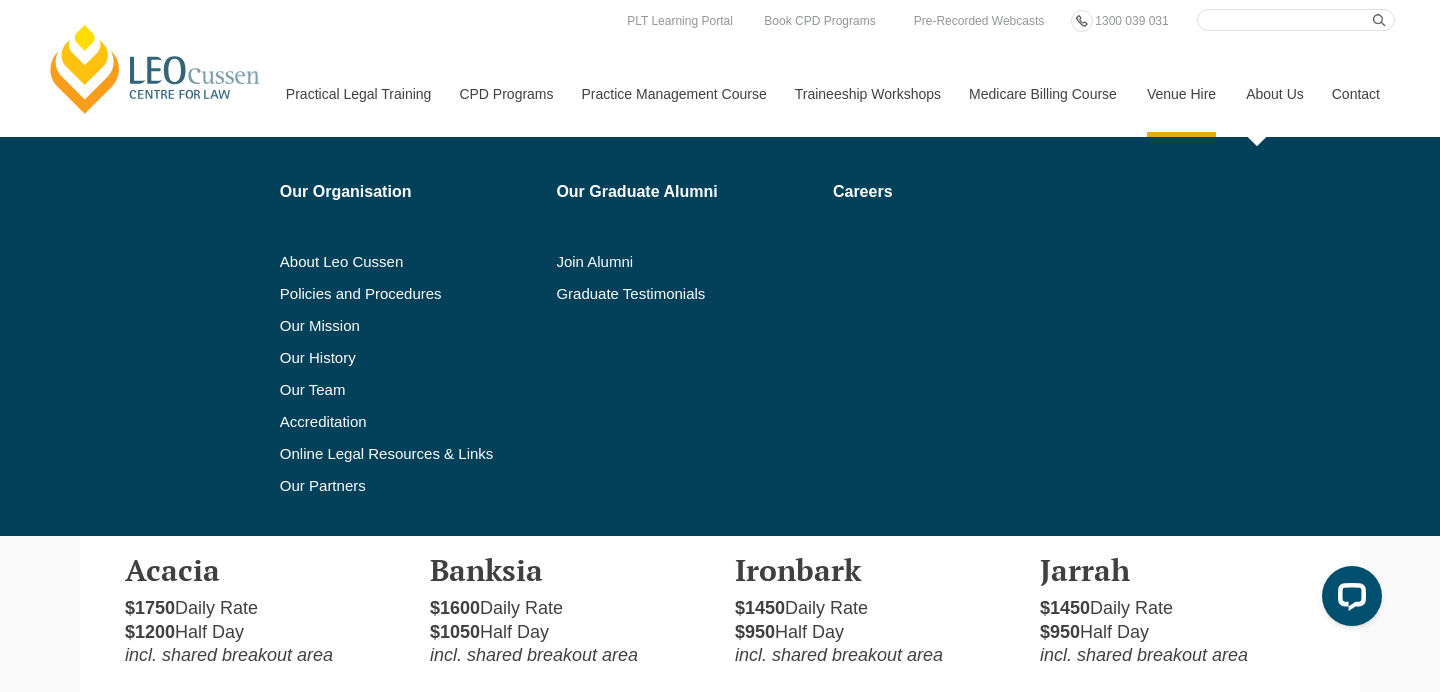 click on "About Us" at bounding box center (1274, 94) 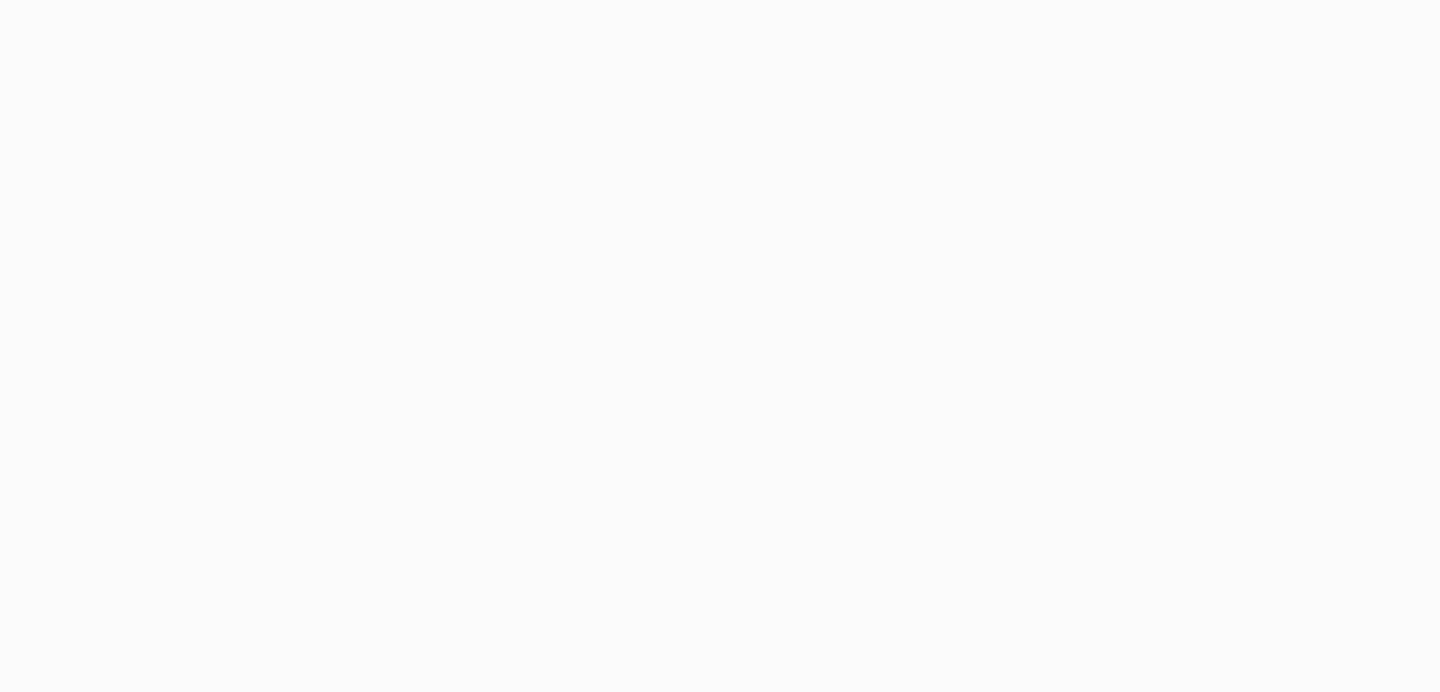 scroll, scrollTop: 0, scrollLeft: 0, axis: both 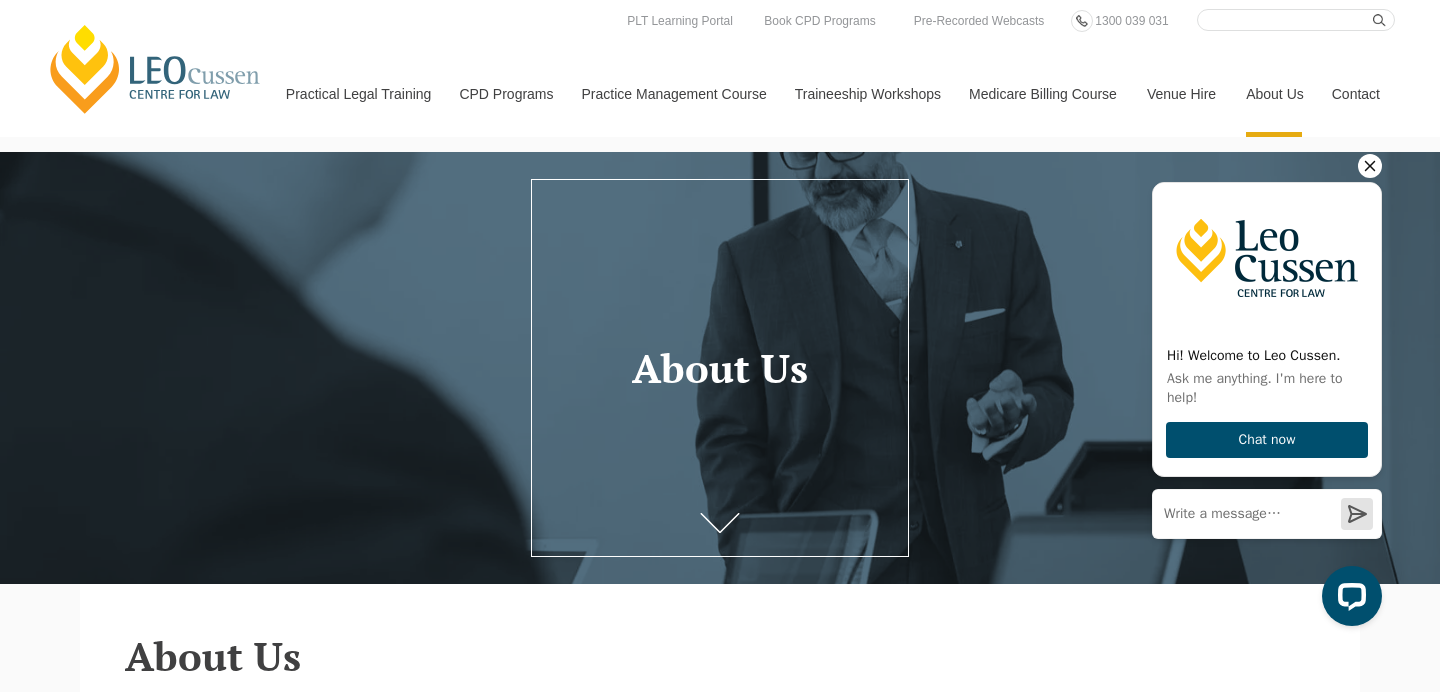 click 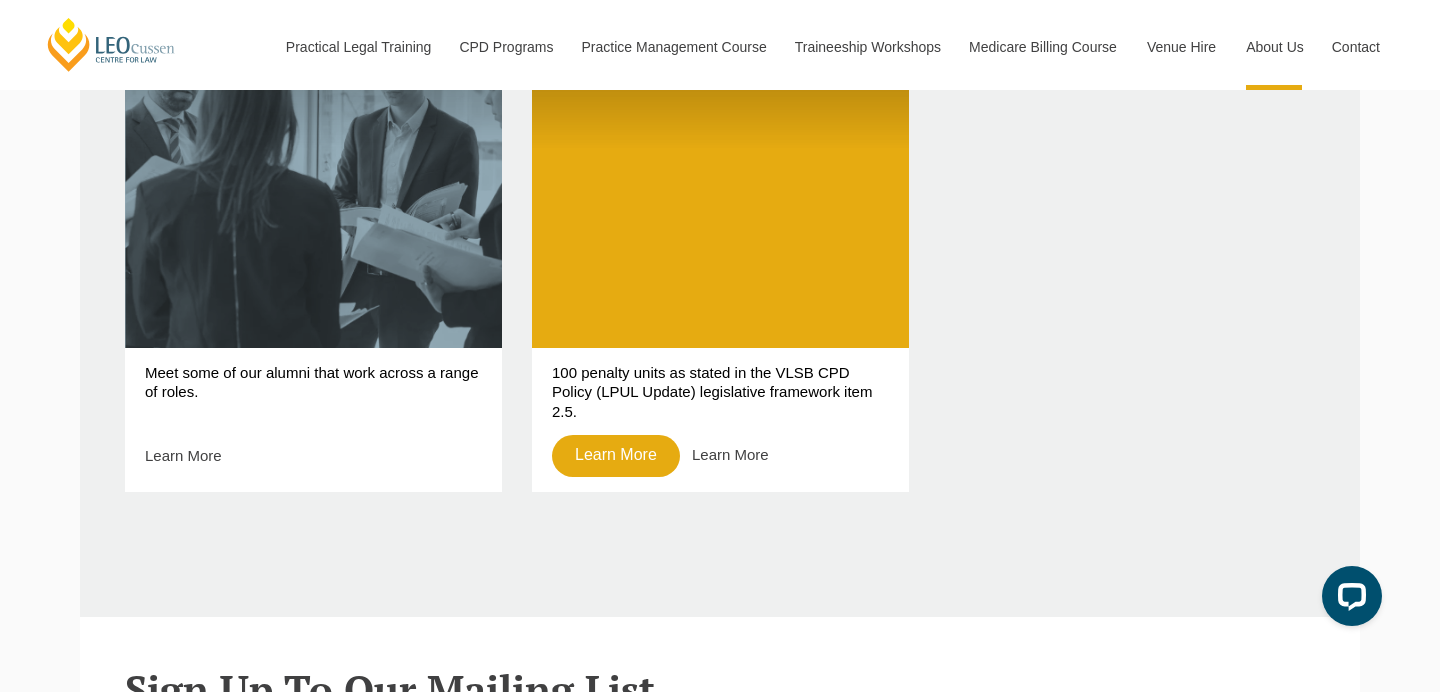 scroll, scrollTop: 1853, scrollLeft: 0, axis: vertical 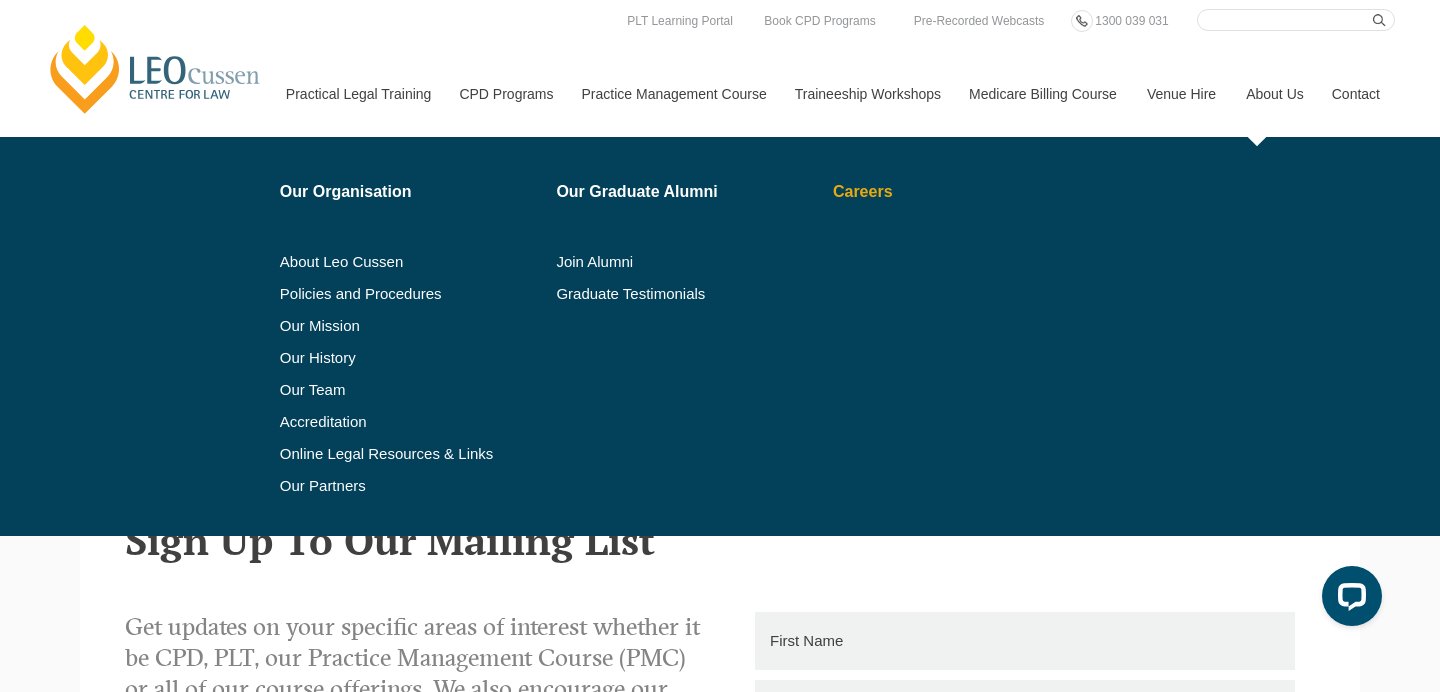 click on "Careers" at bounding box center [946, 192] 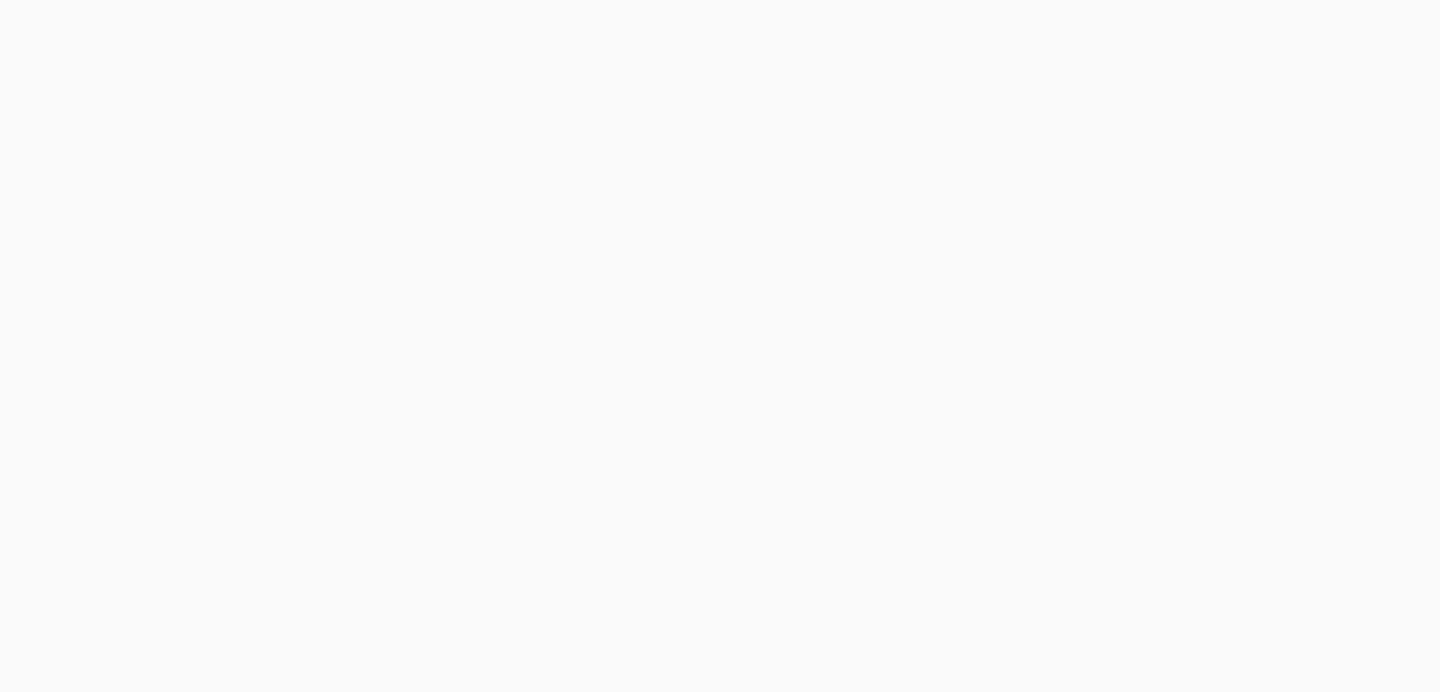 scroll, scrollTop: 0, scrollLeft: 0, axis: both 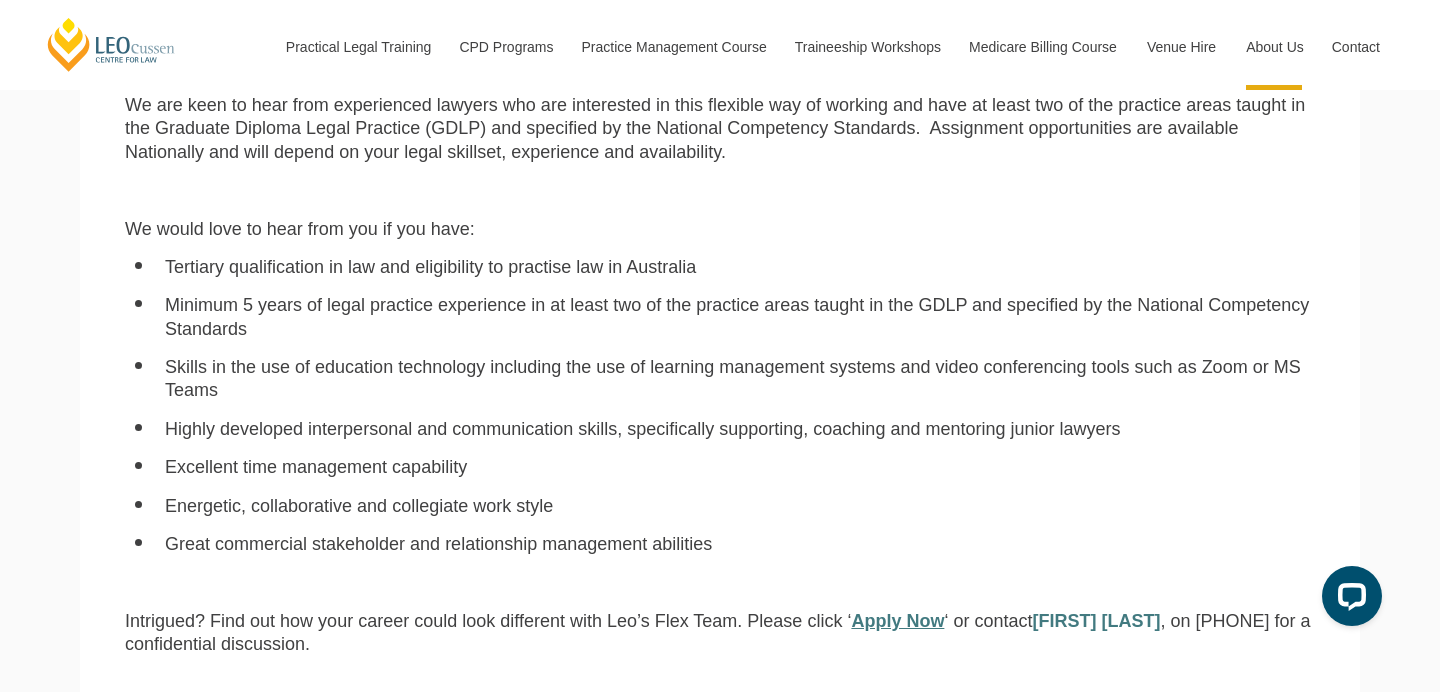 click on "Apply Now" at bounding box center [897, 621] 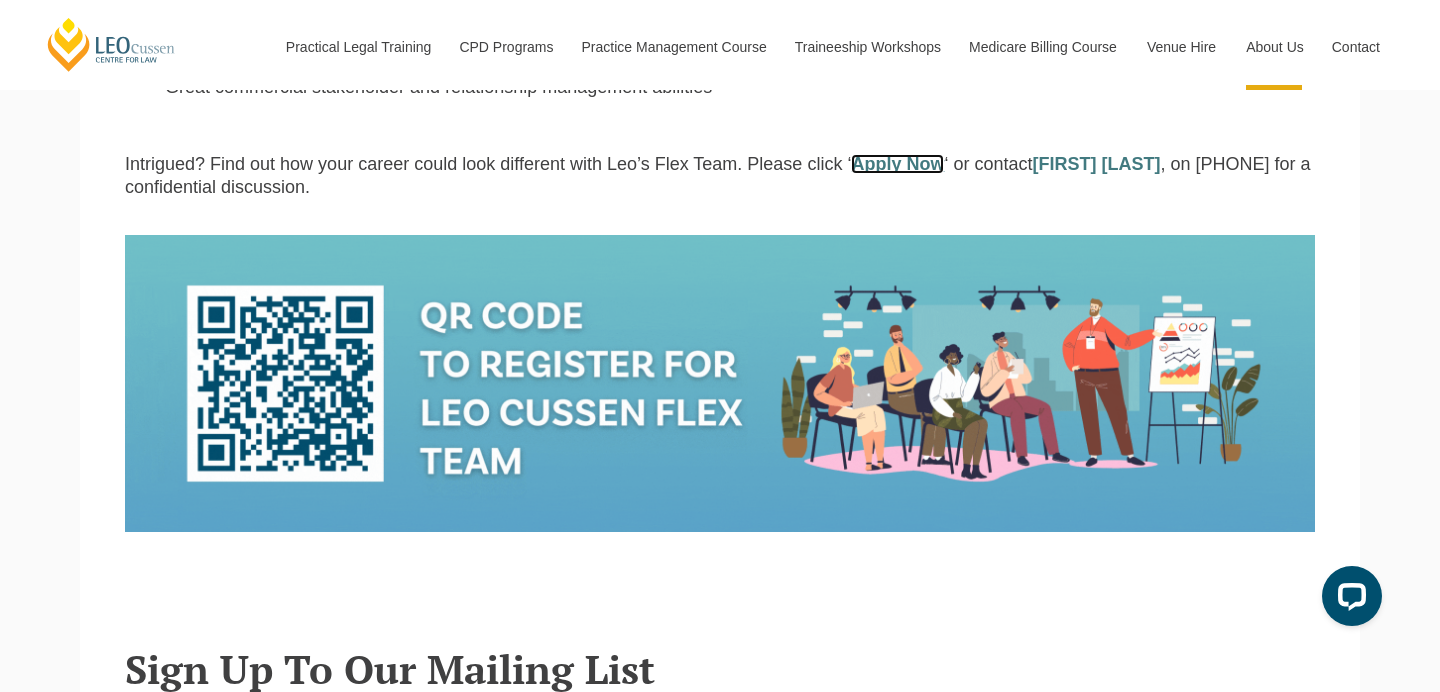 scroll, scrollTop: 2392, scrollLeft: 0, axis: vertical 